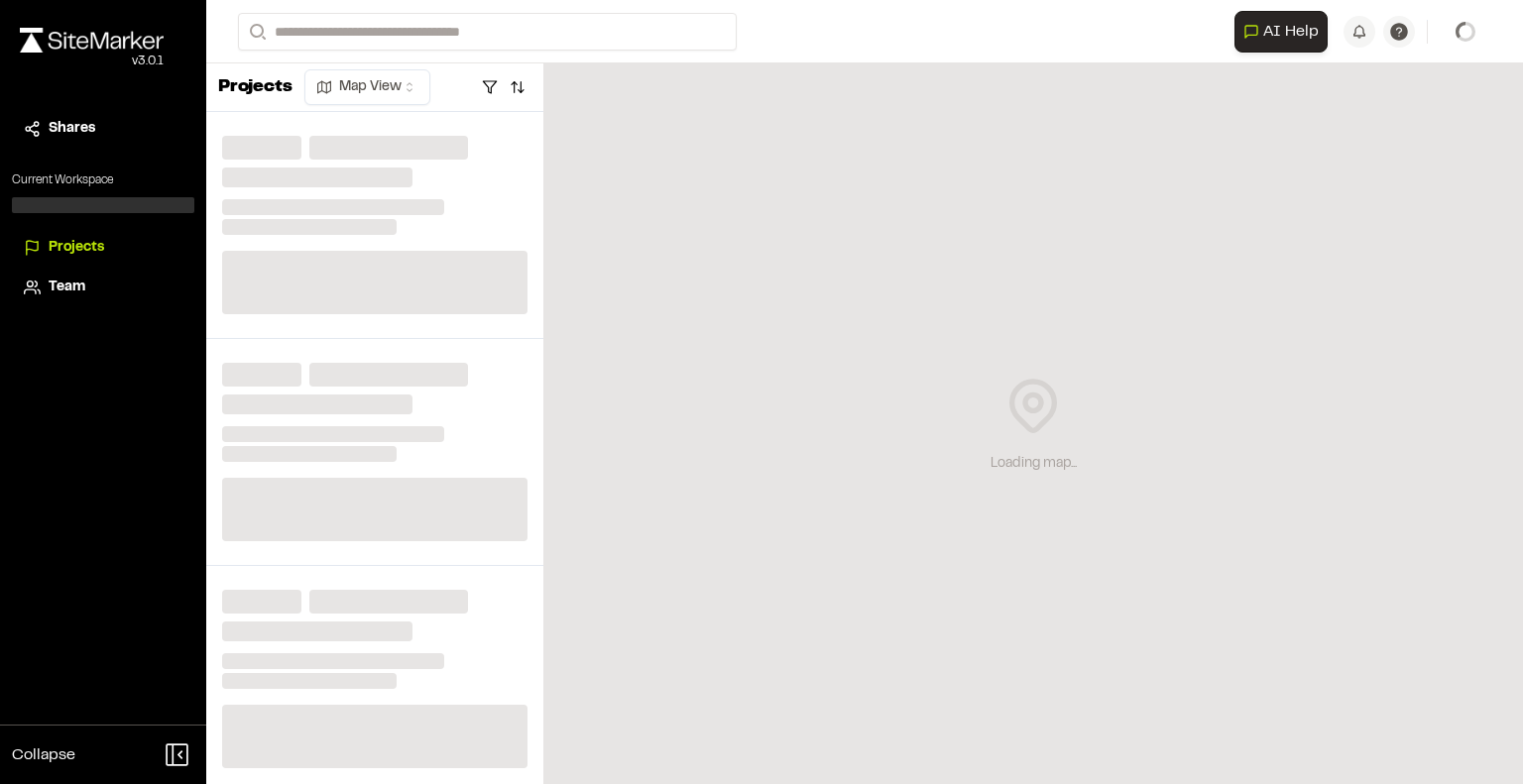 scroll, scrollTop: 0, scrollLeft: 0, axis: both 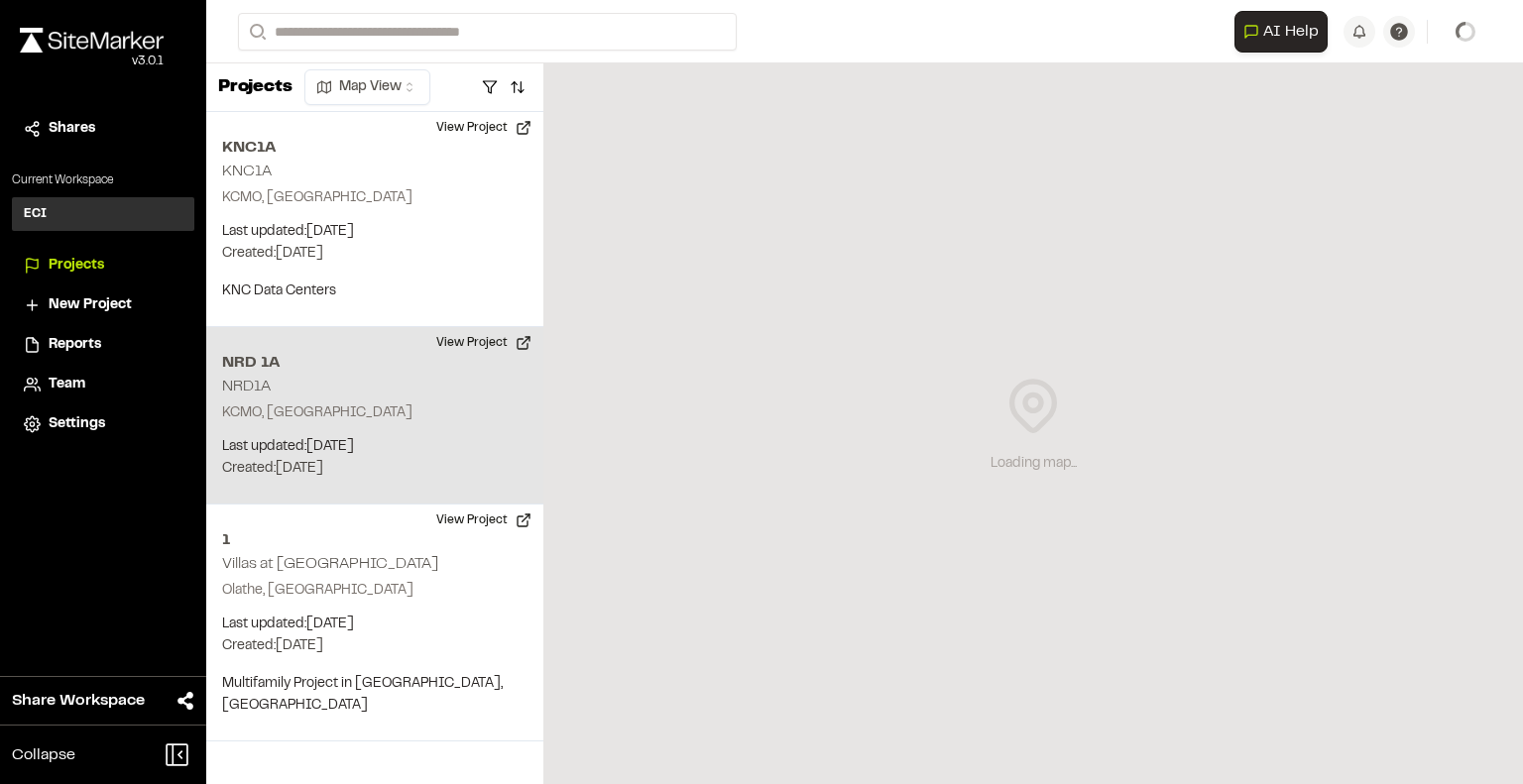 click on "NRD 1A" at bounding box center [375, 363] 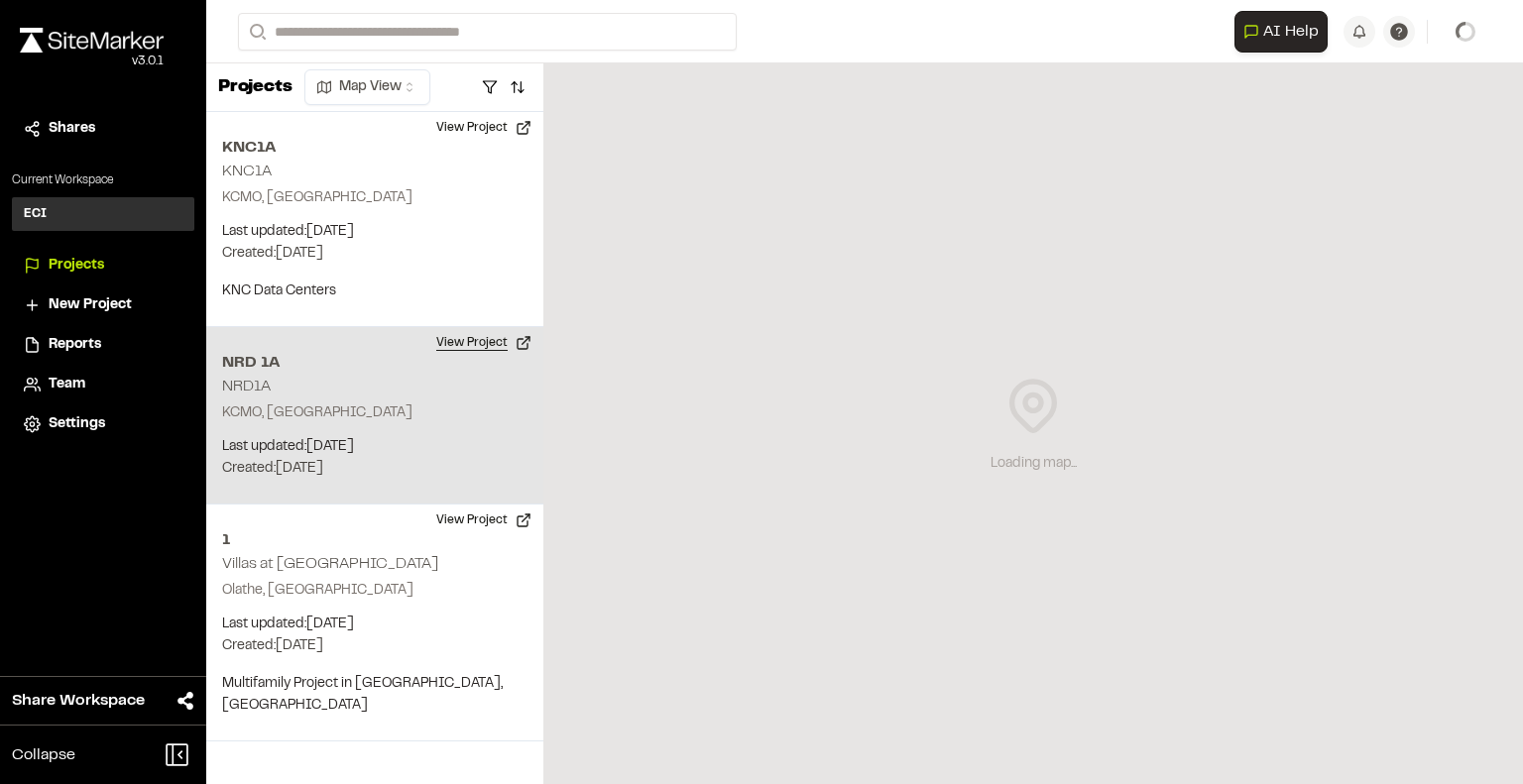 click on "View Project" at bounding box center [484, 343] 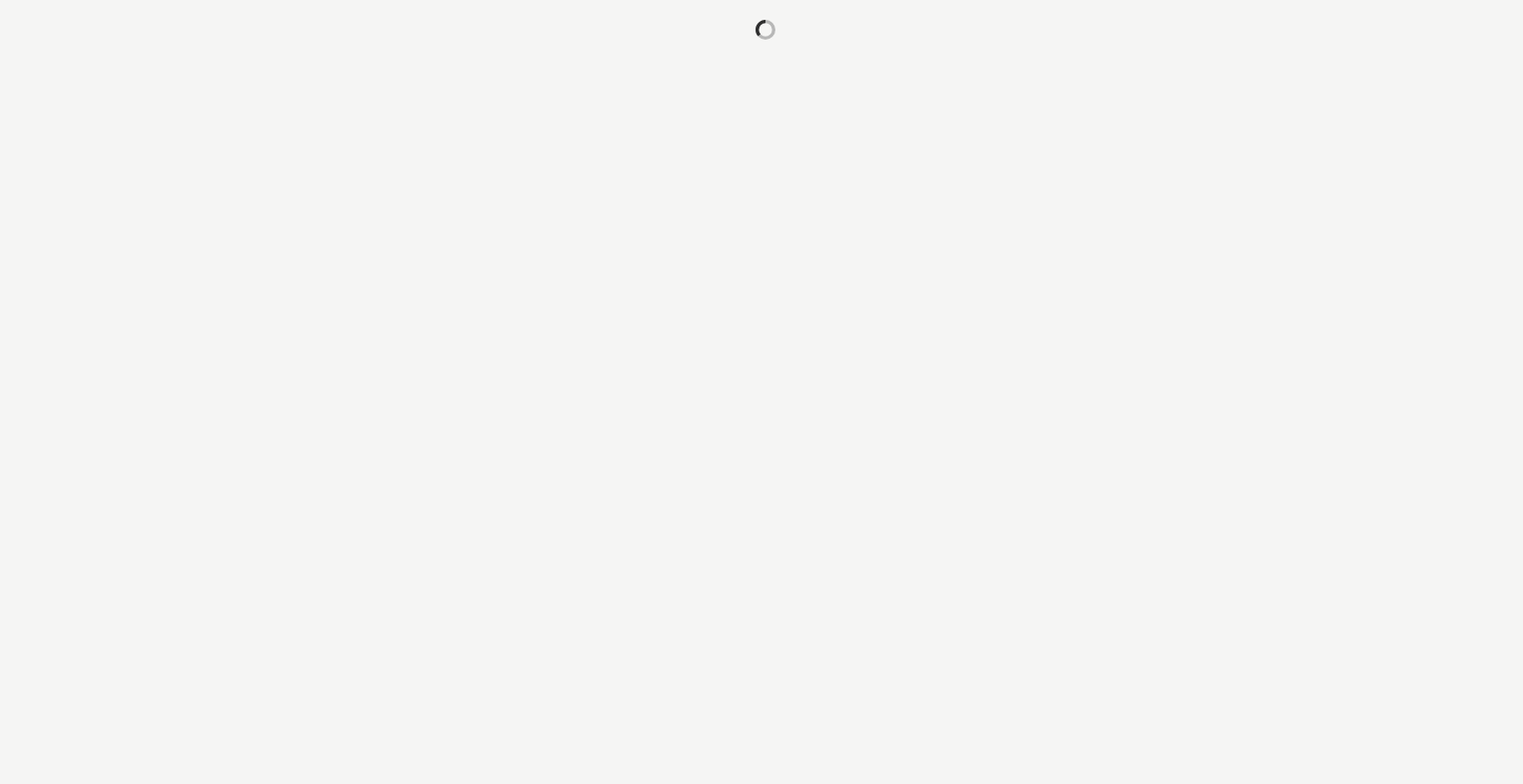 scroll, scrollTop: 0, scrollLeft: 0, axis: both 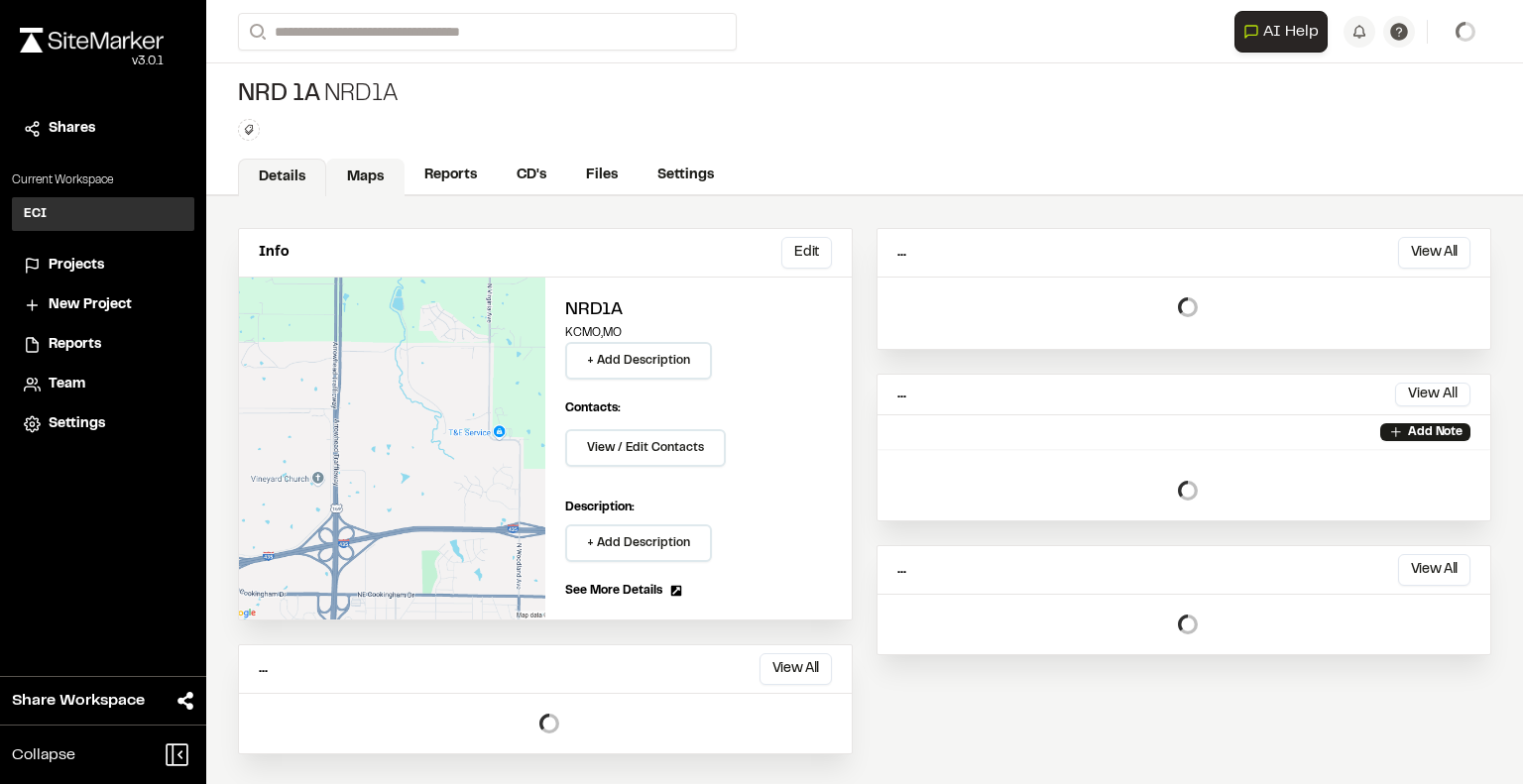 click on "Maps" at bounding box center (365, 177) 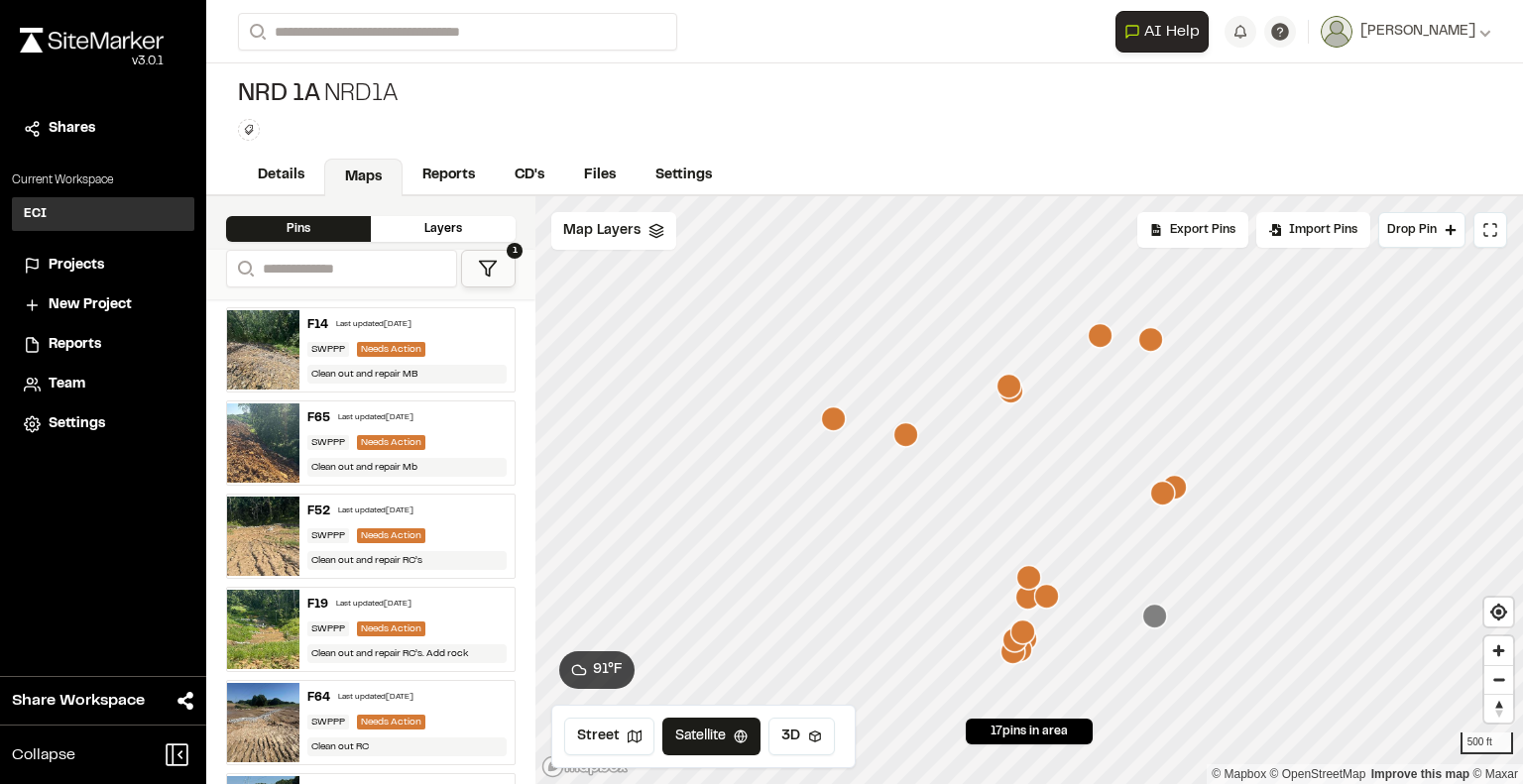 click 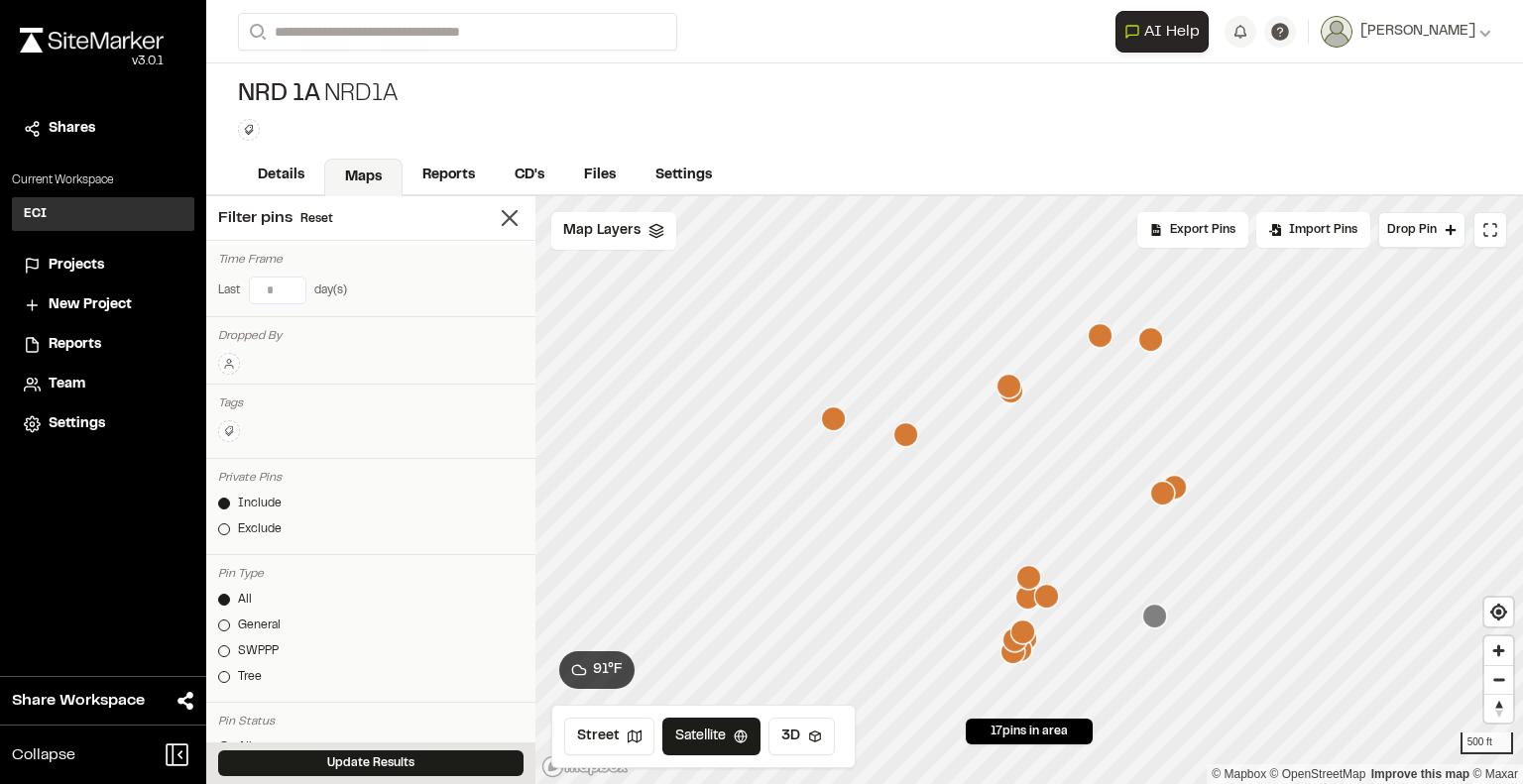 click at bounding box center (278, 290) 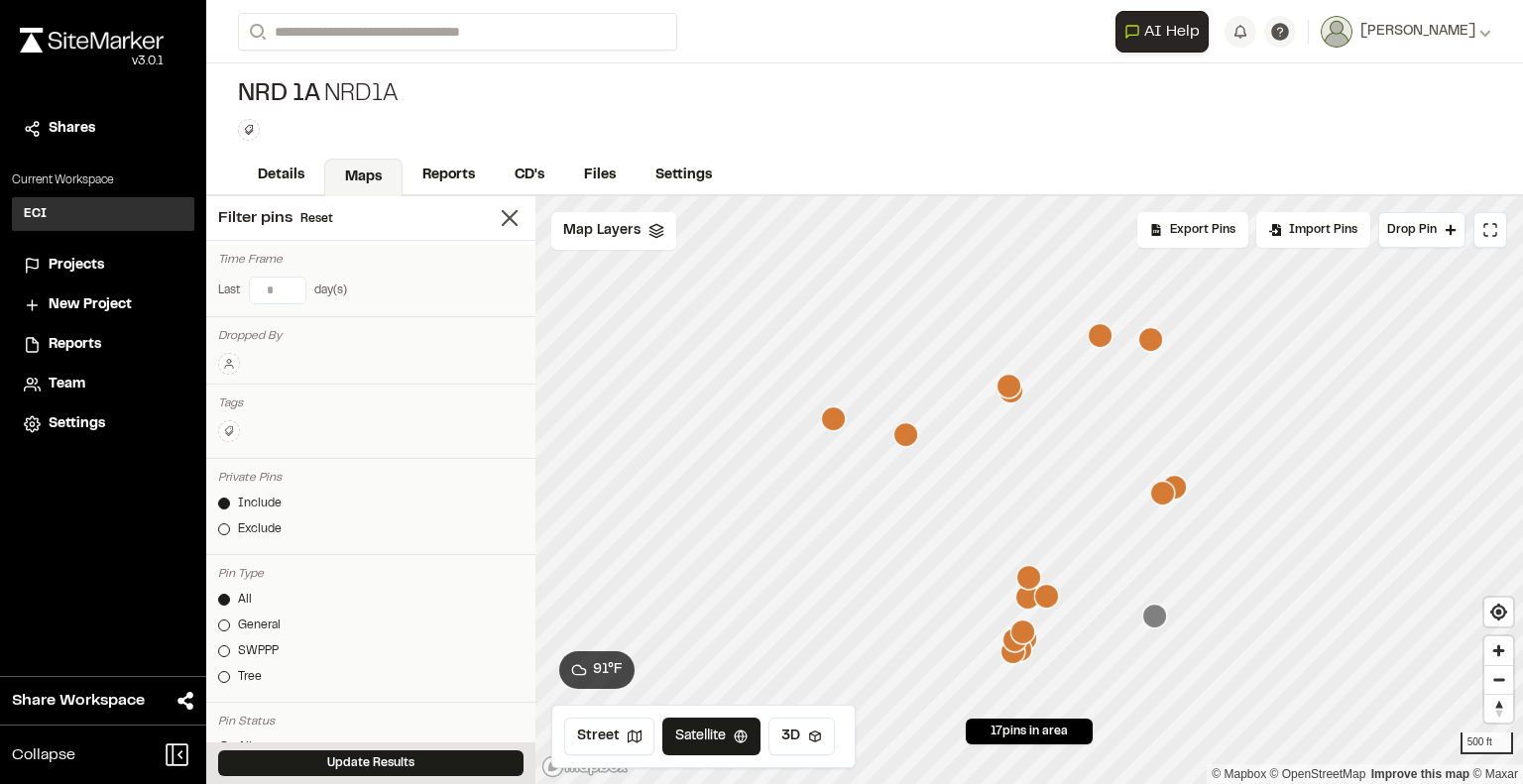 click at bounding box center (278, 290) 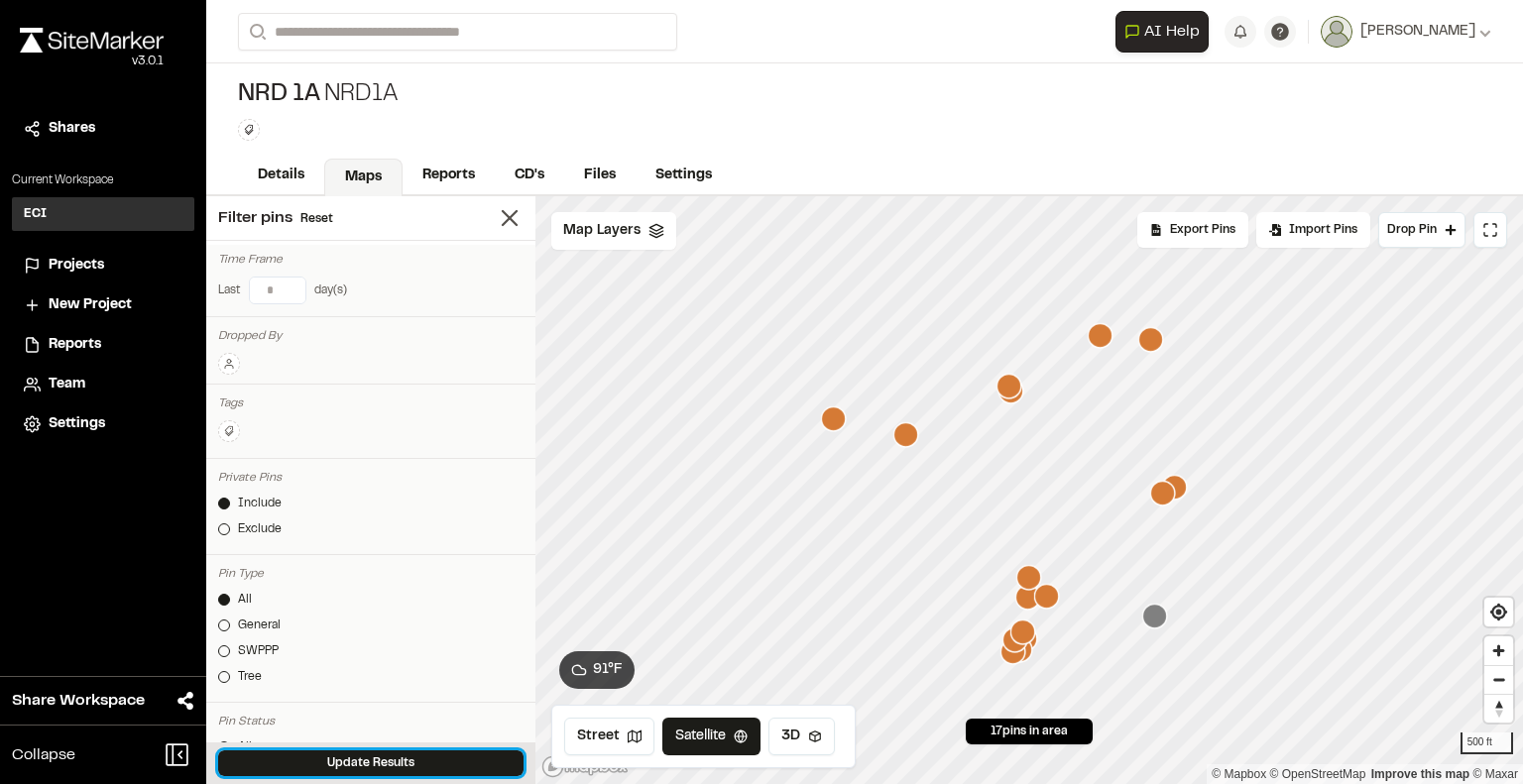 click on "Update Results" at bounding box center [371, 763] 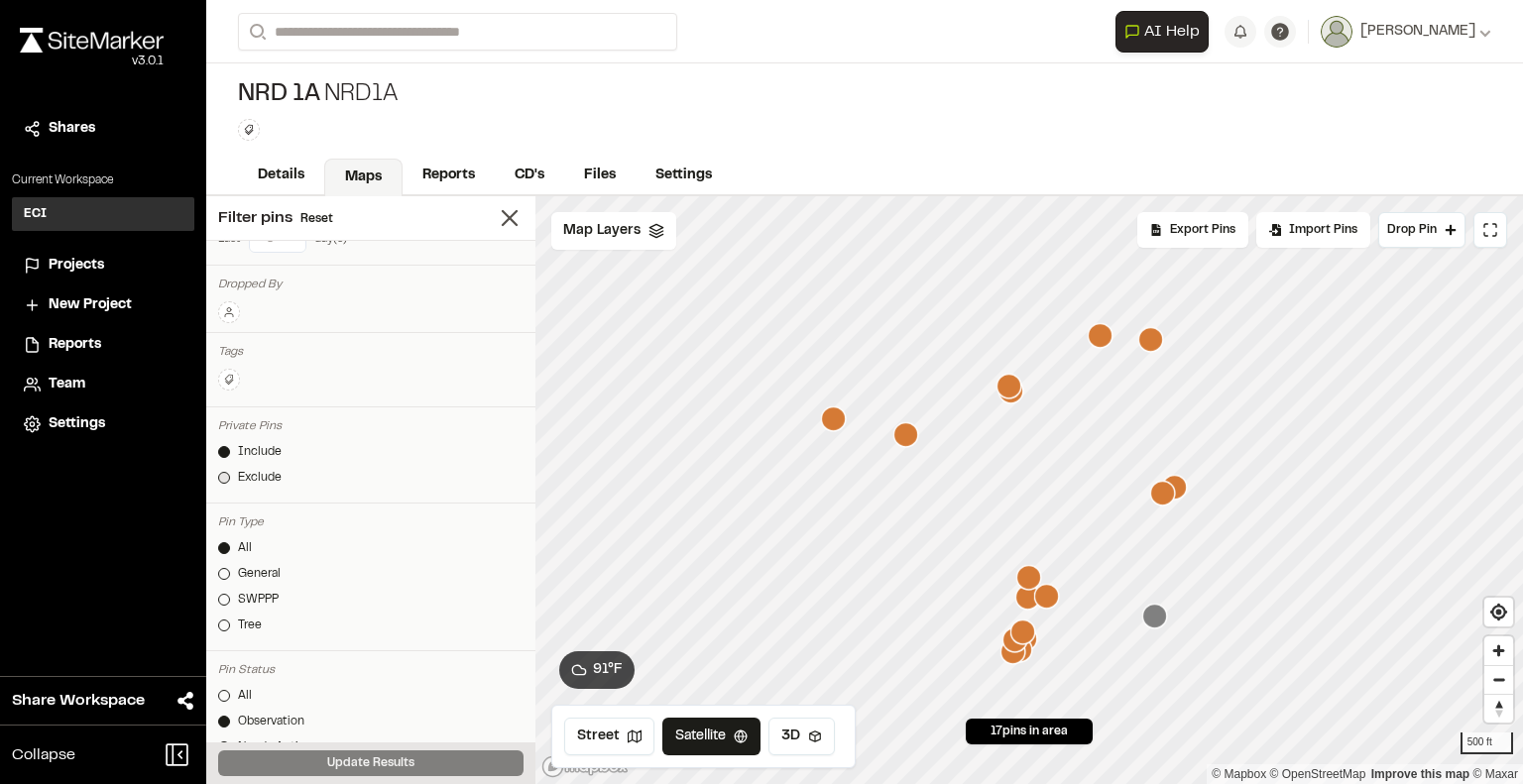 scroll, scrollTop: 99, scrollLeft: 0, axis: vertical 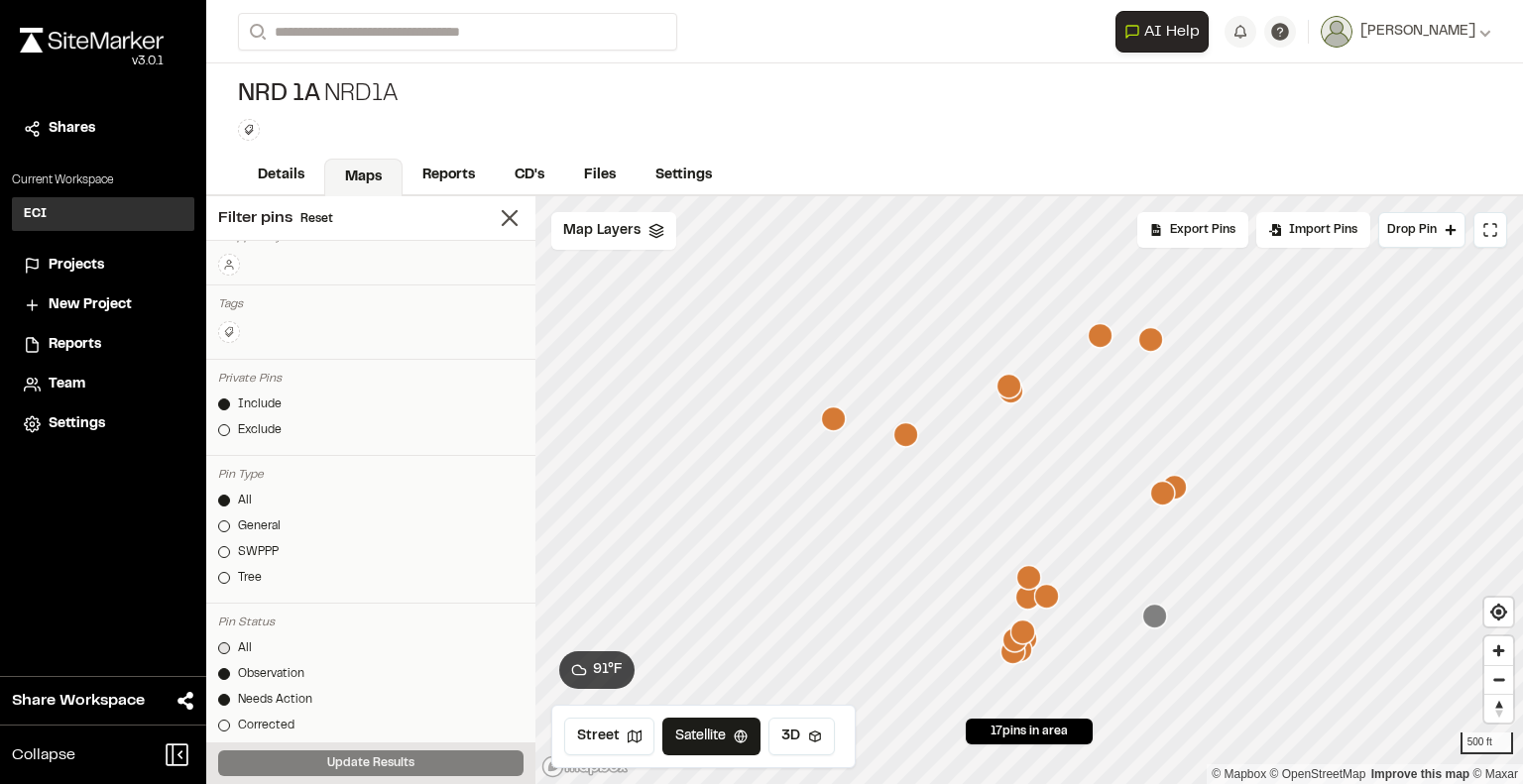 click at bounding box center (224, 648) 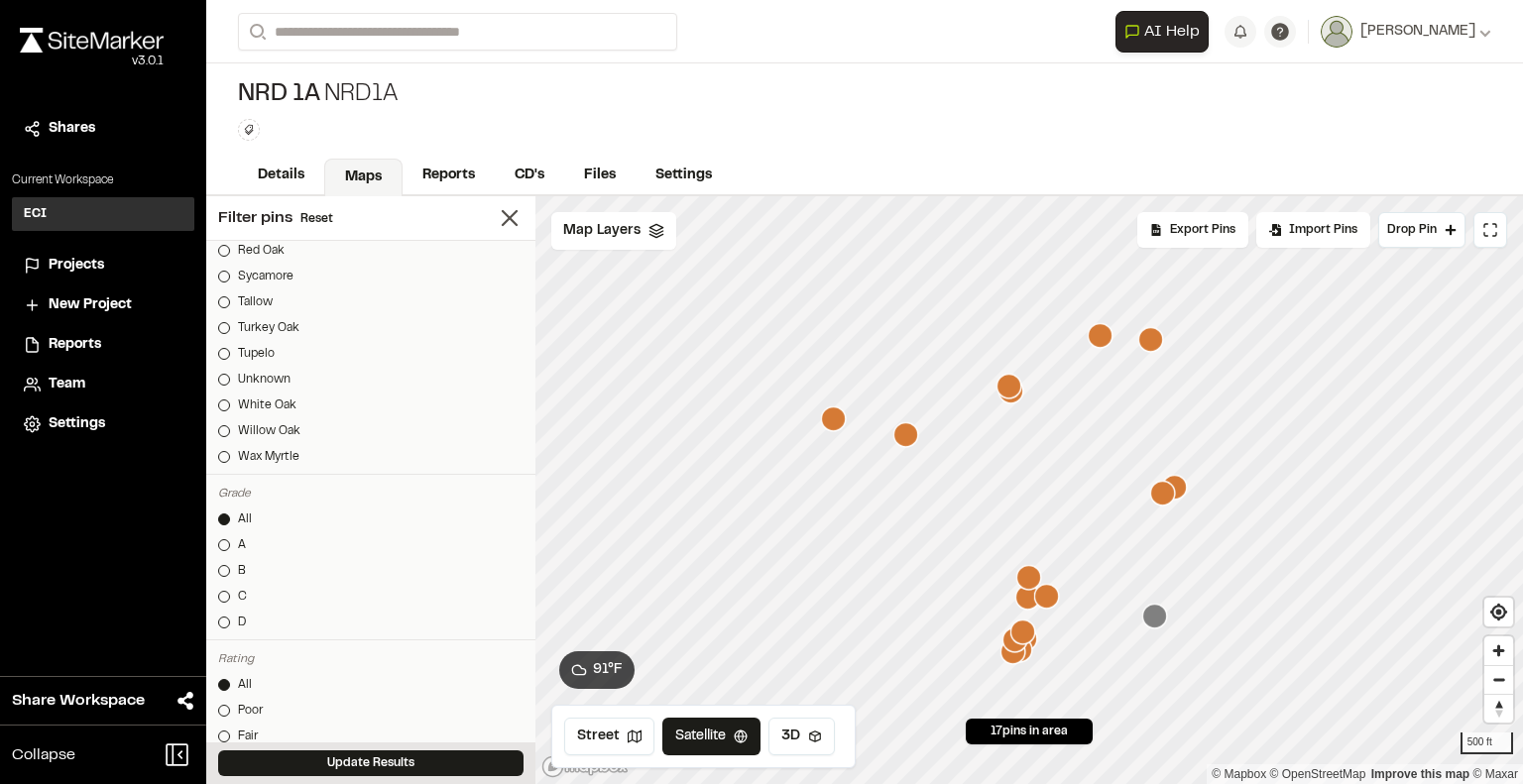 scroll, scrollTop: 2194, scrollLeft: 0, axis: vertical 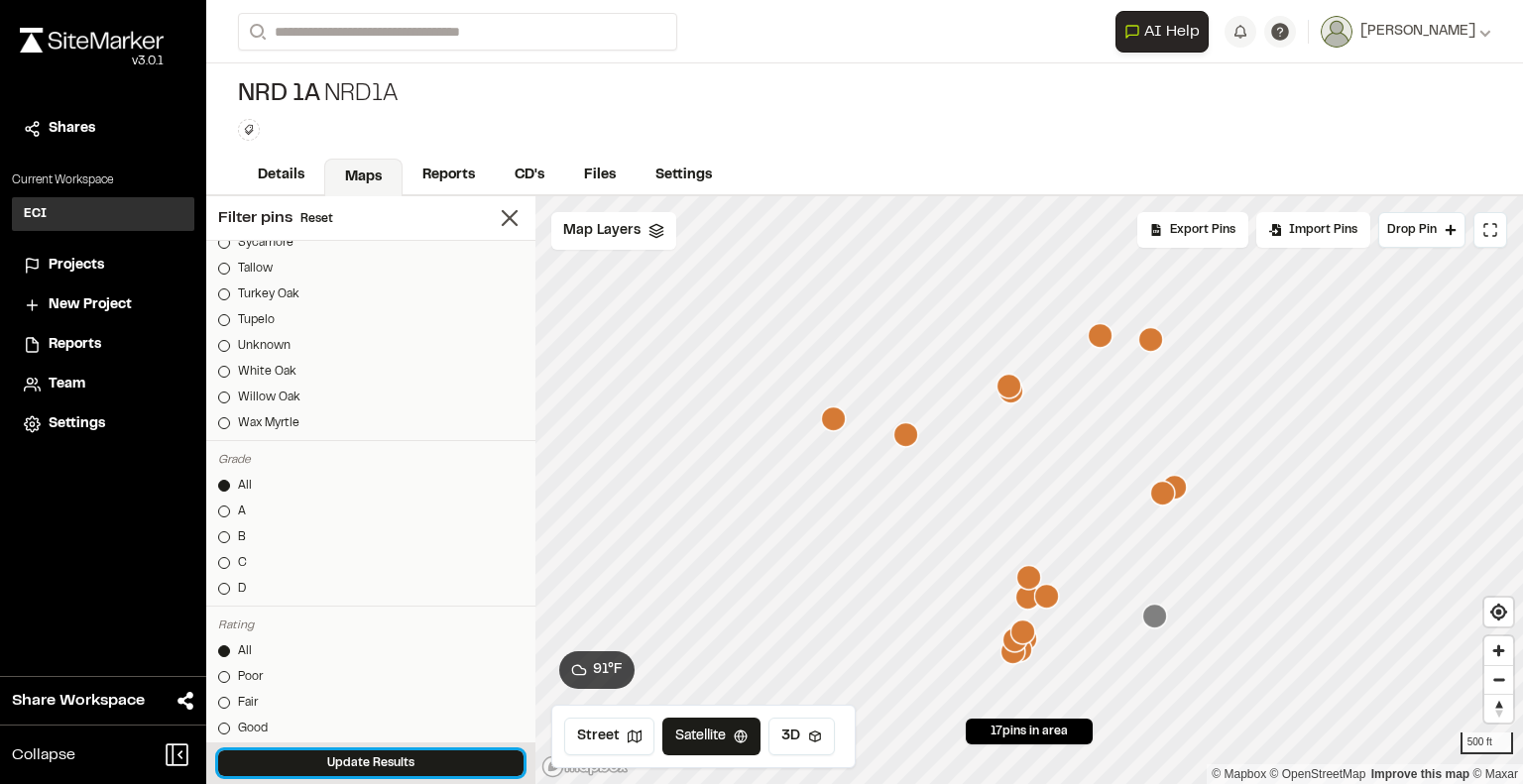 click on "Update Results" at bounding box center [371, 763] 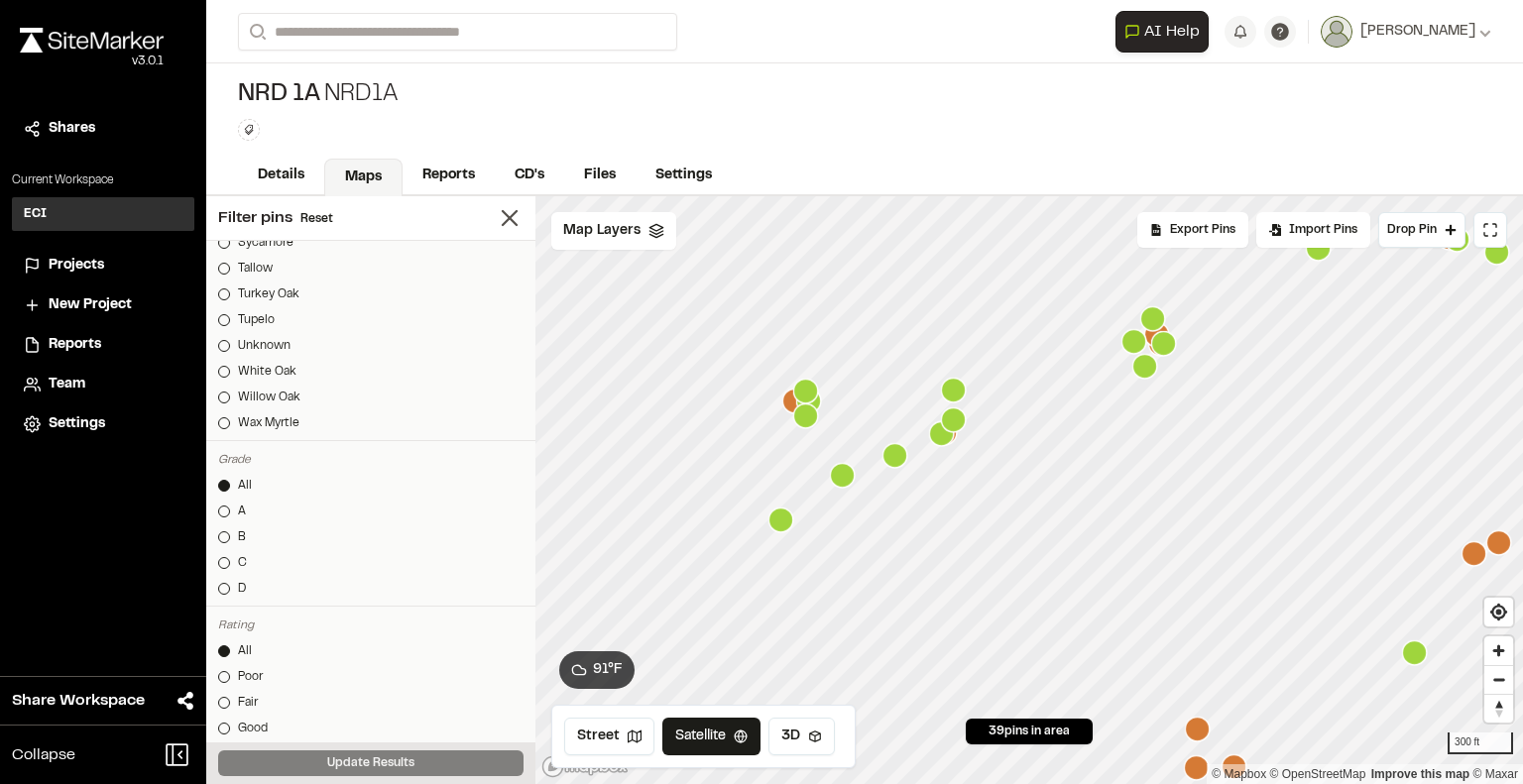 click 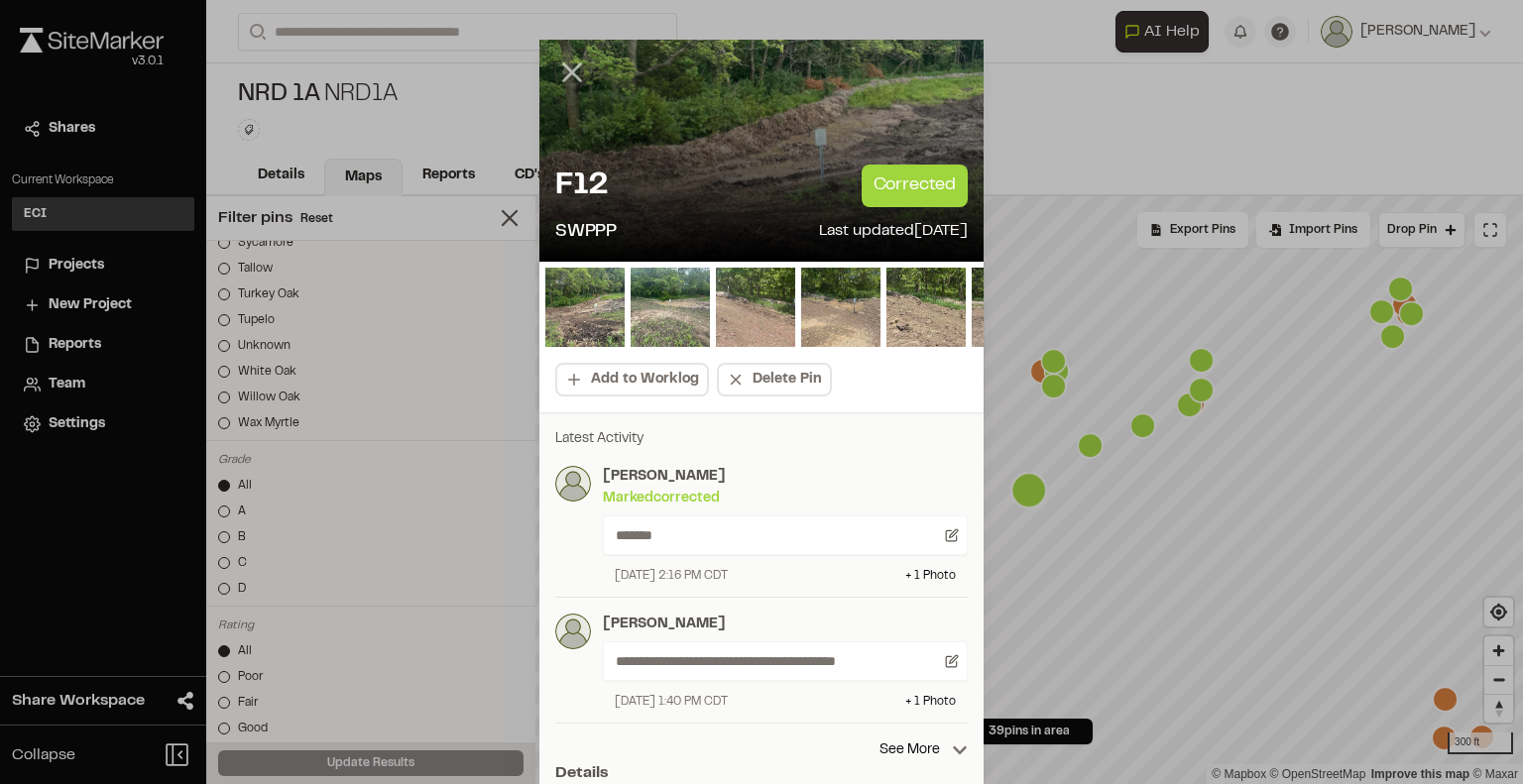click 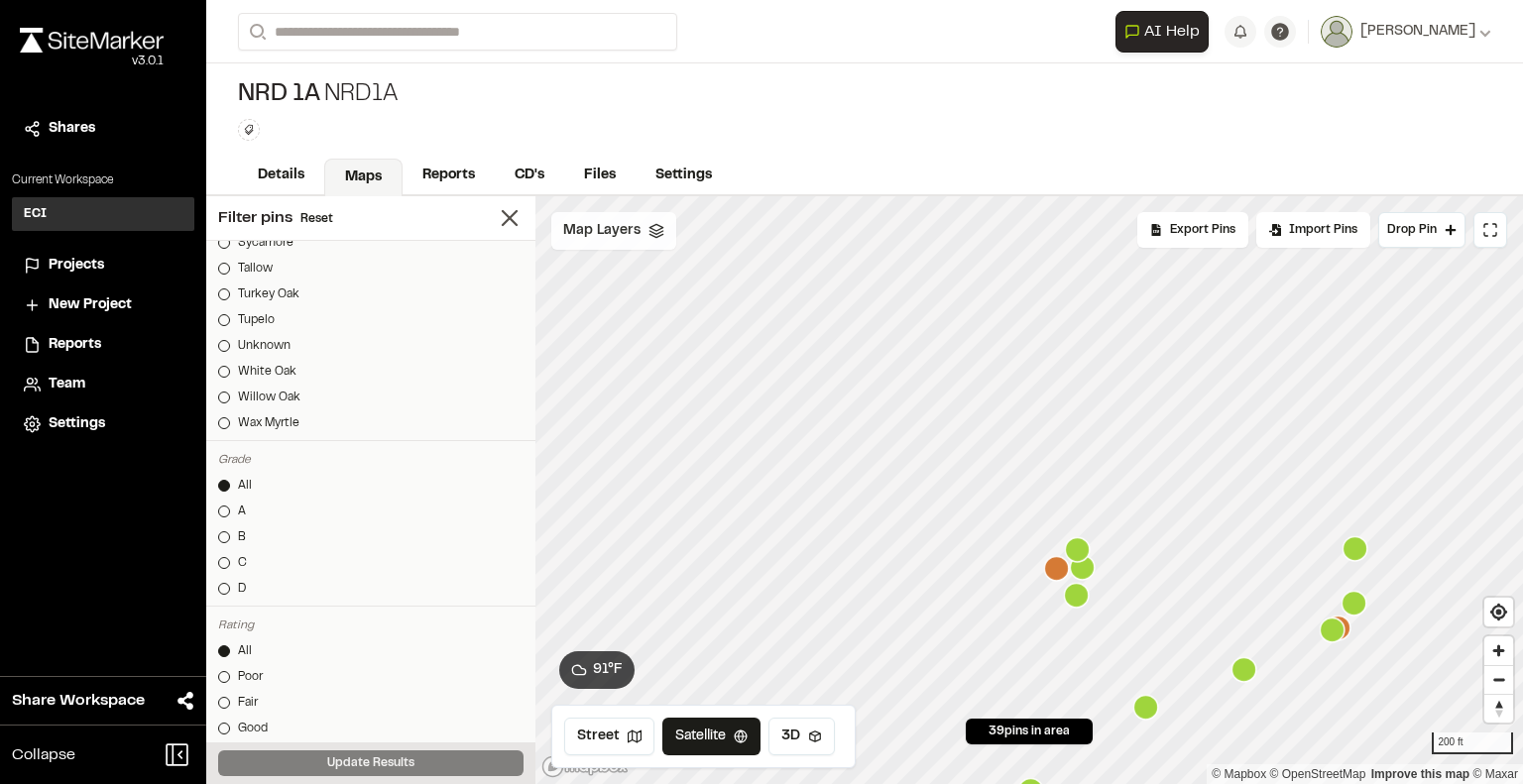 click on "Map Layers" at bounding box center (602, 231) 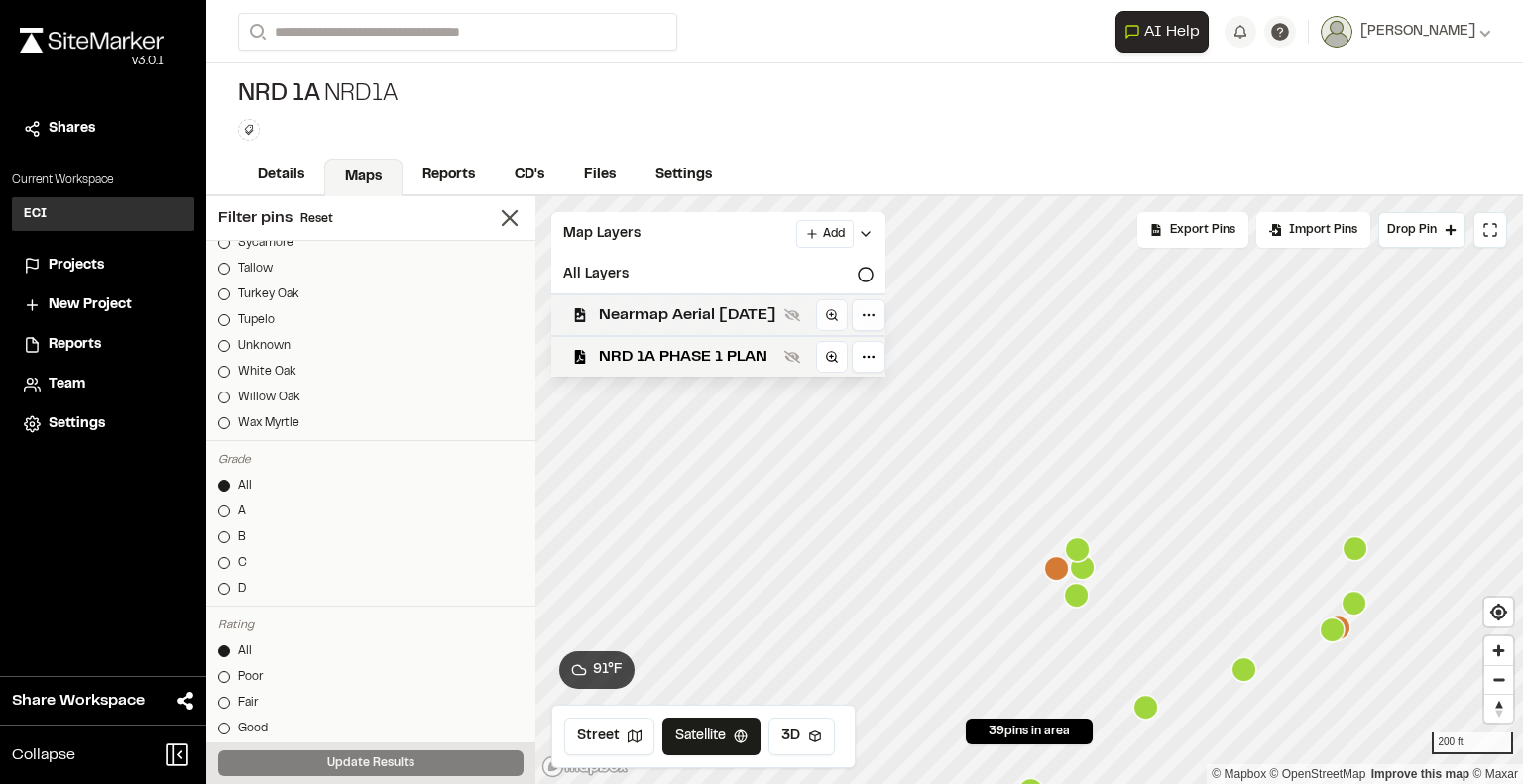 click on "Nearmap Aerial March 11th 2025" at bounding box center [687, 315] 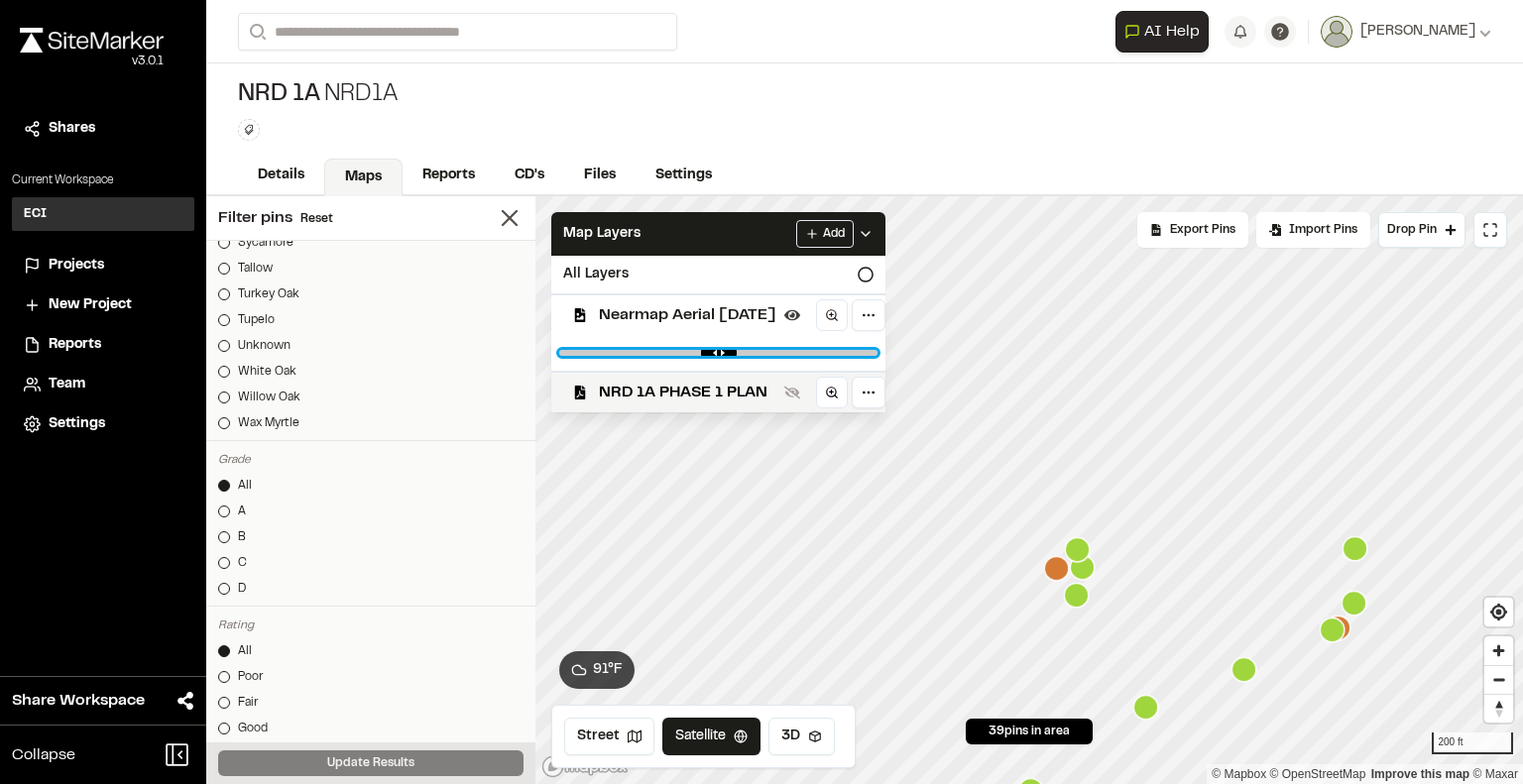 type on "*" 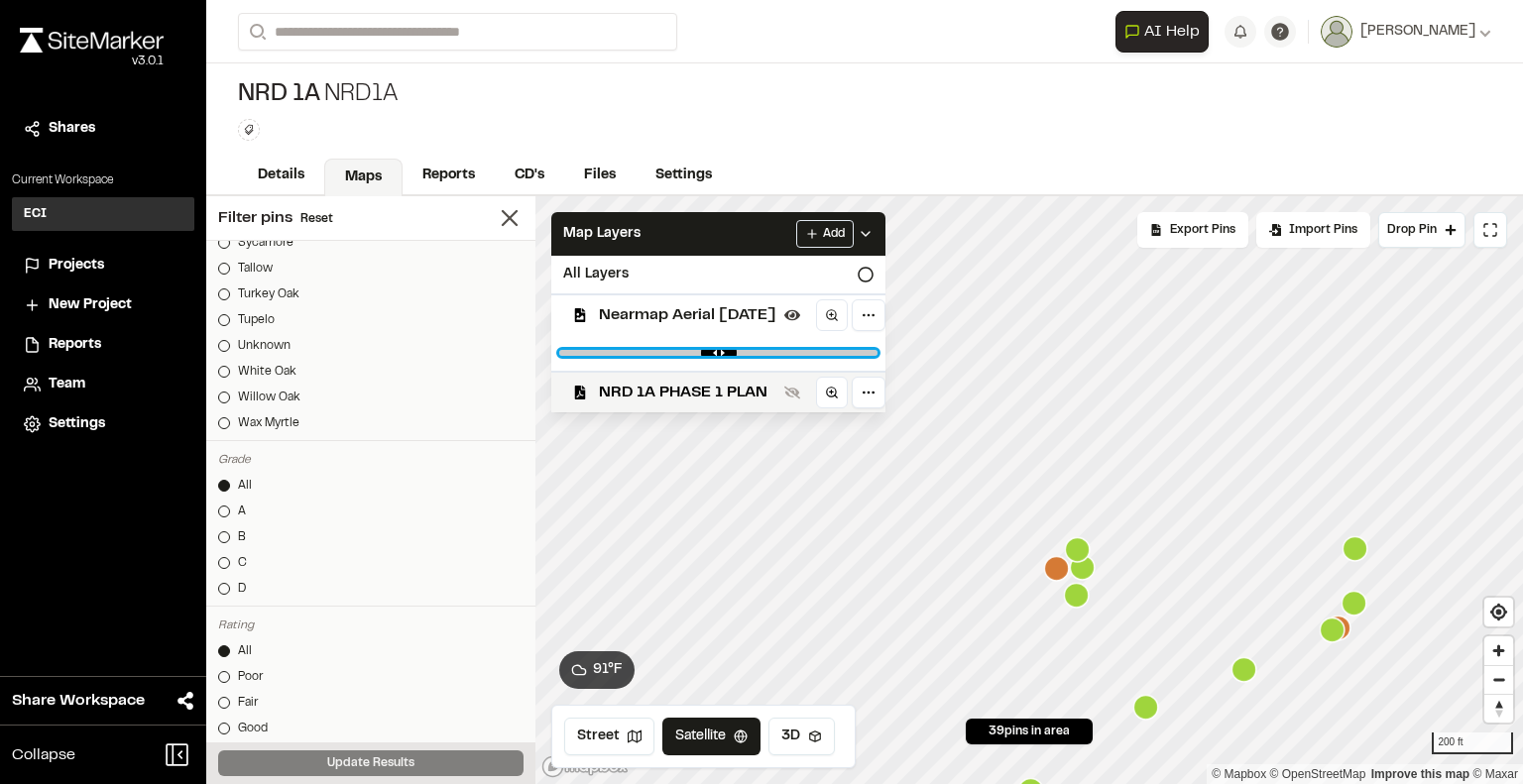 drag, startPoint x: 930, startPoint y: 350, endPoint x: 977, endPoint y: 377, distance: 54.20332 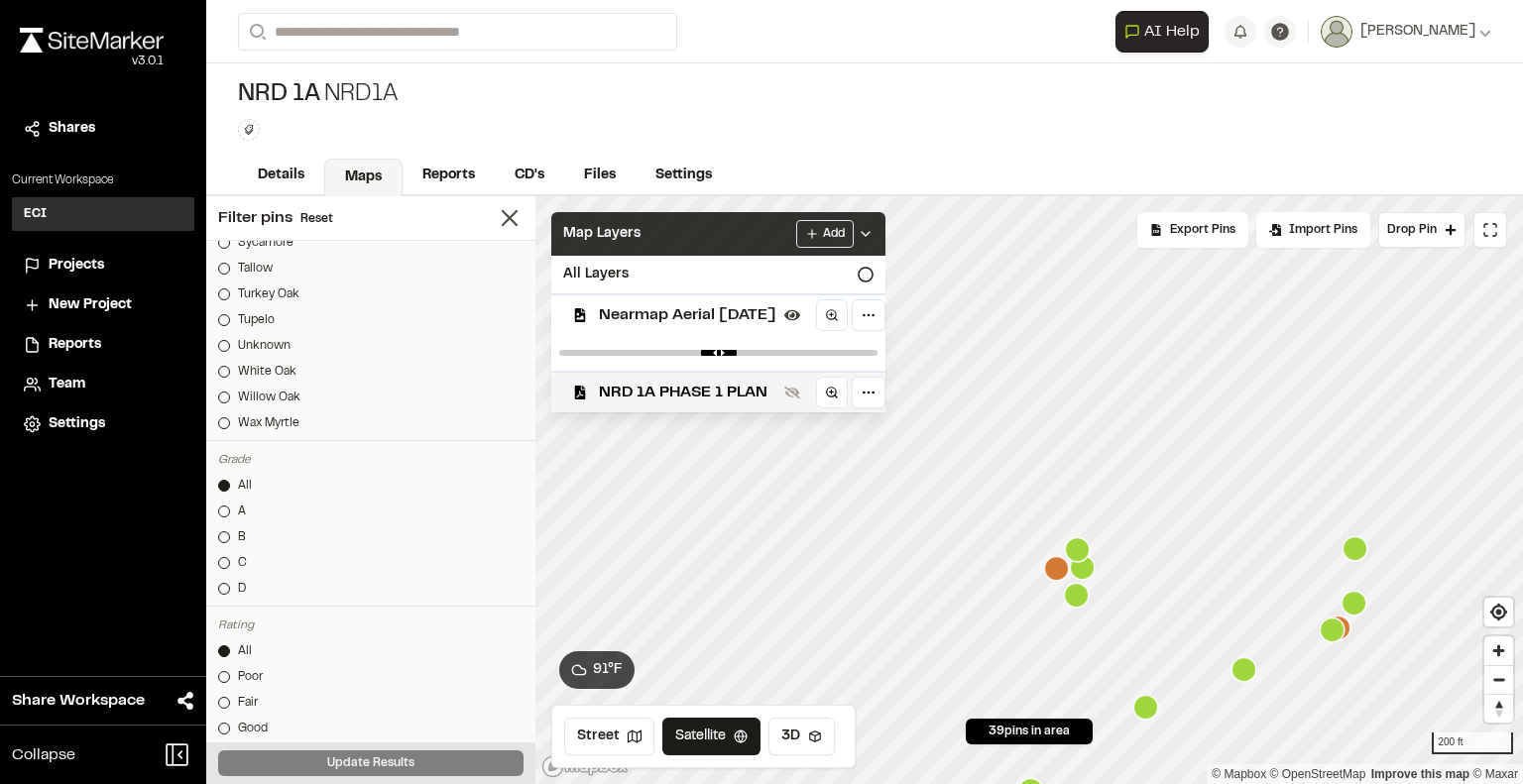 click on "Map Layers Add" at bounding box center [718, 234] 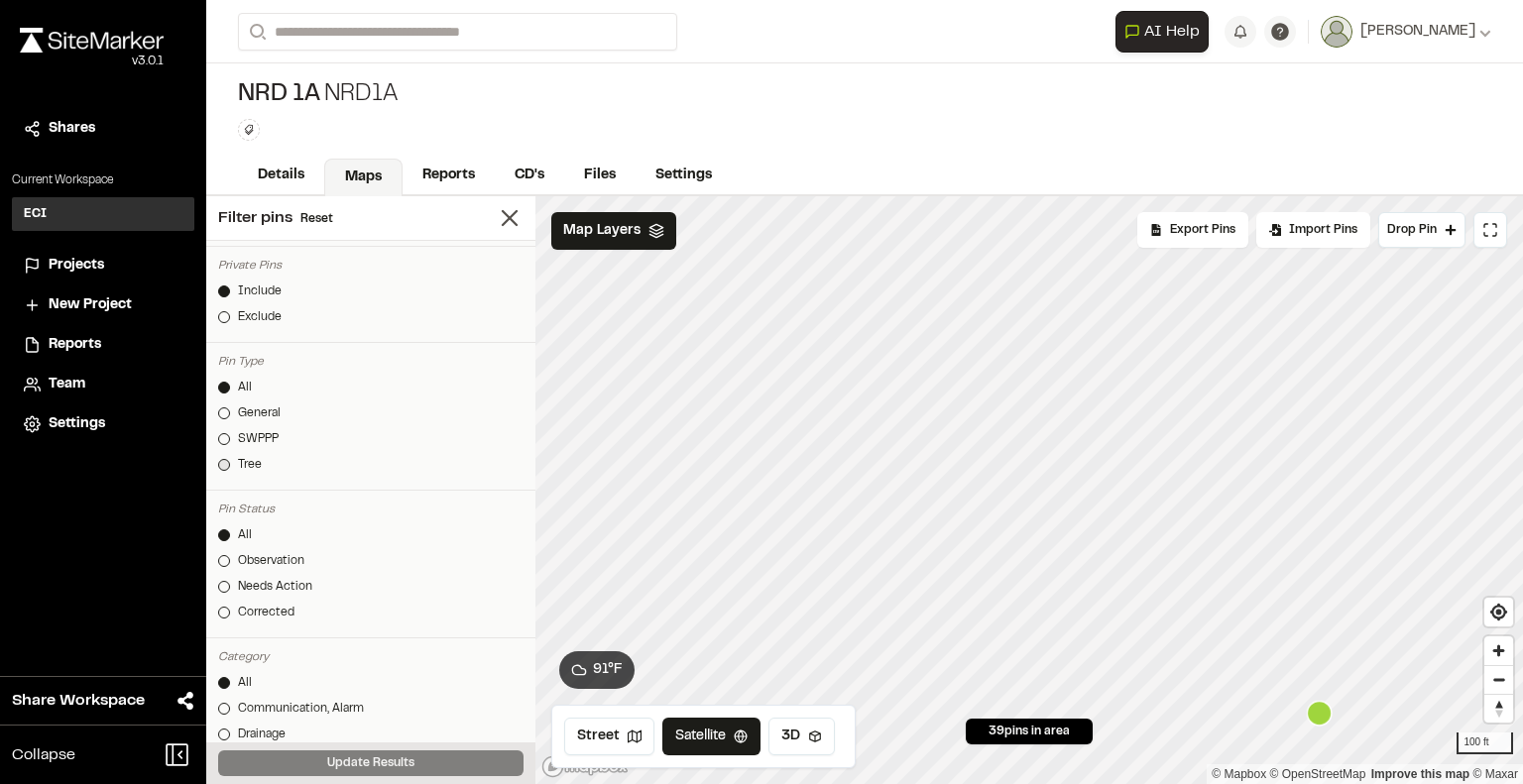 scroll, scrollTop: 0, scrollLeft: 0, axis: both 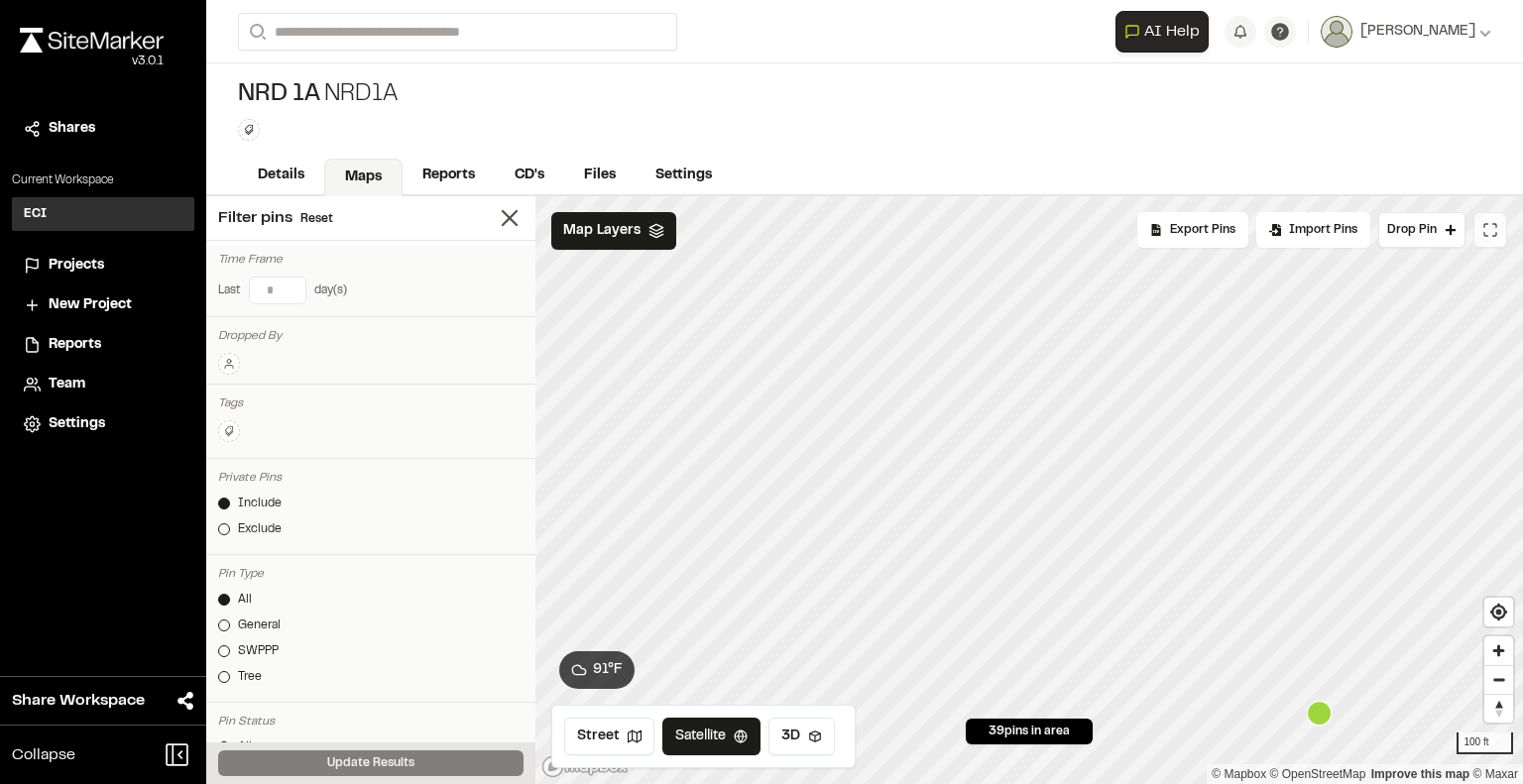 click 